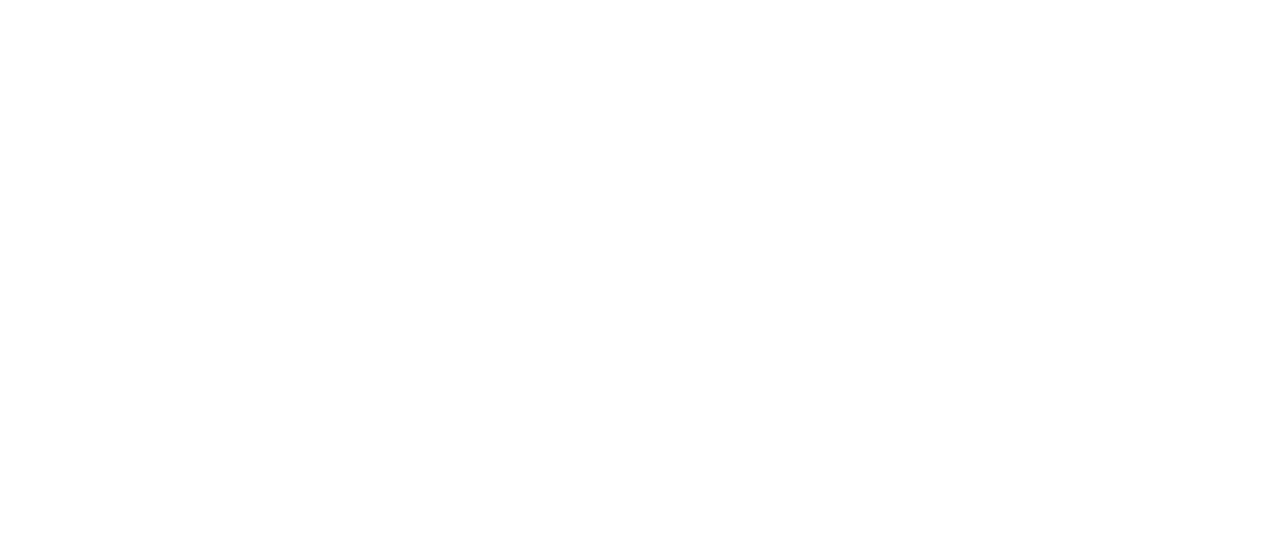 scroll, scrollTop: 0, scrollLeft: 0, axis: both 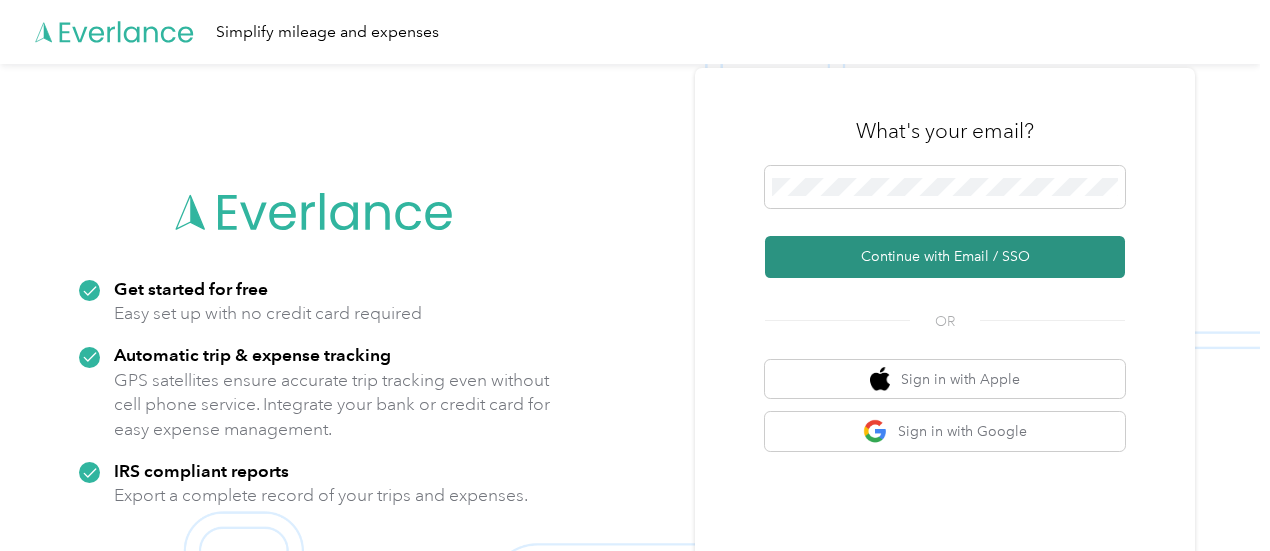 click on "Continue with Email / SSO" at bounding box center [945, 257] 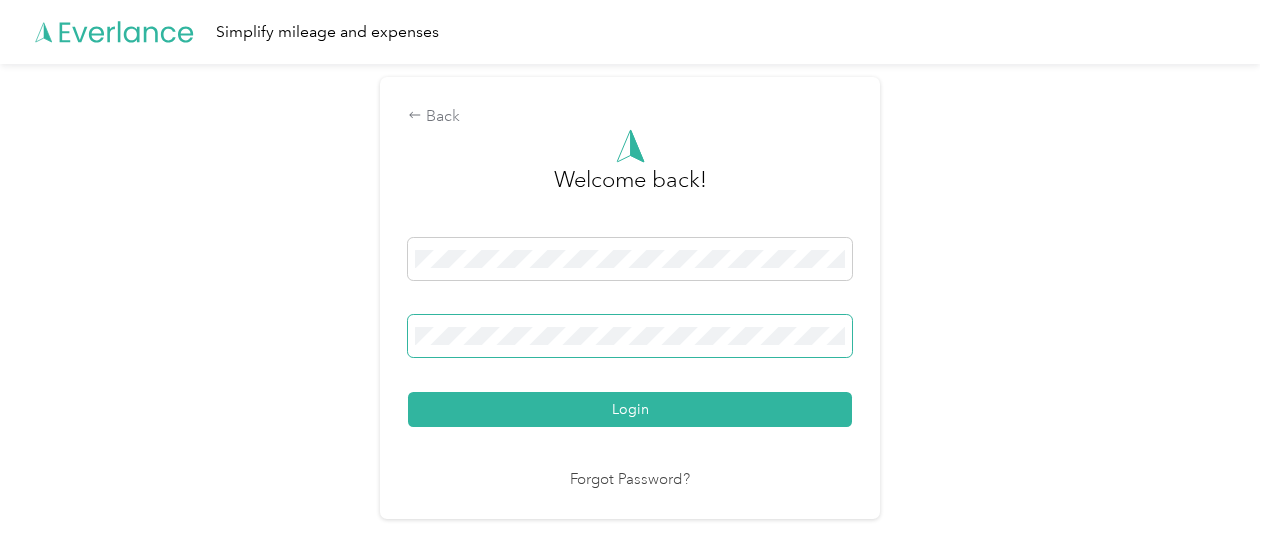 click on "Login" at bounding box center (630, 409) 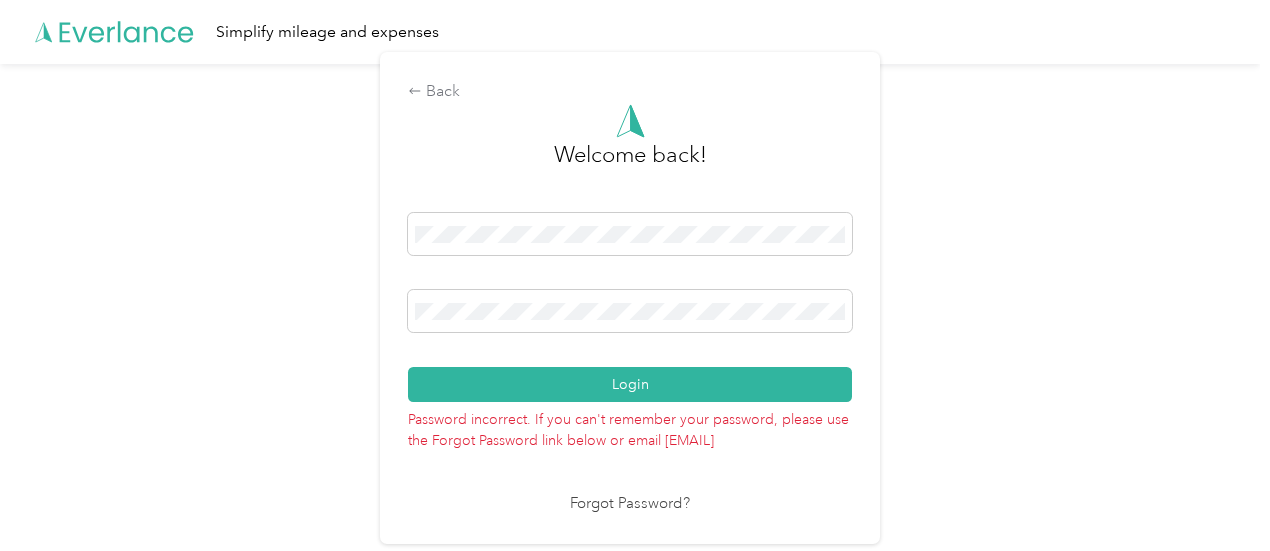 click on "Login" at bounding box center [630, 384] 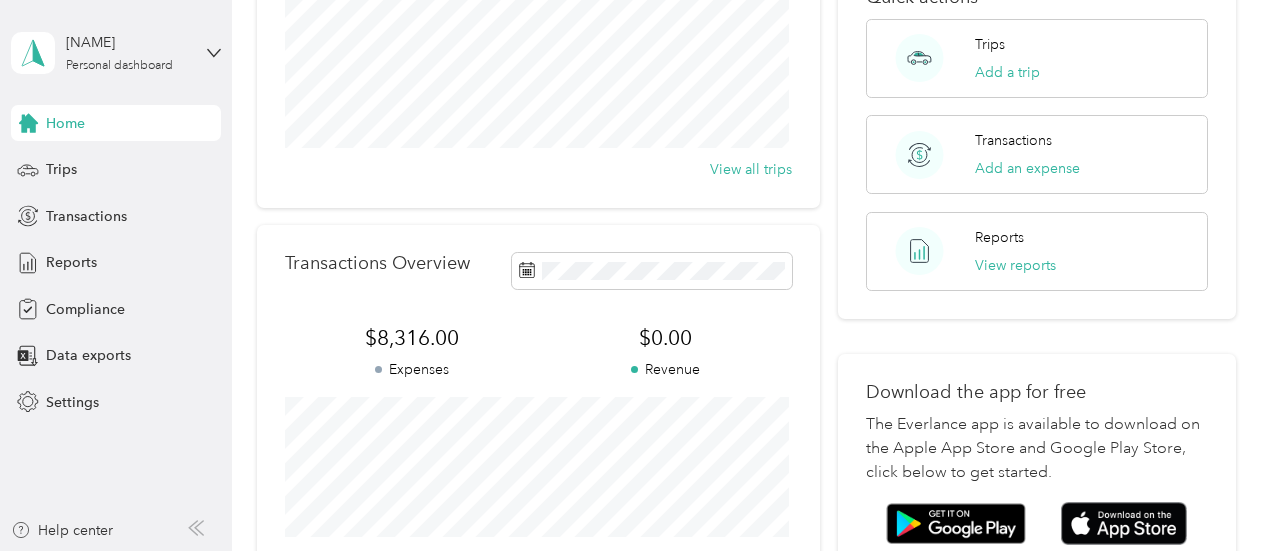 scroll, scrollTop: 300, scrollLeft: 0, axis: vertical 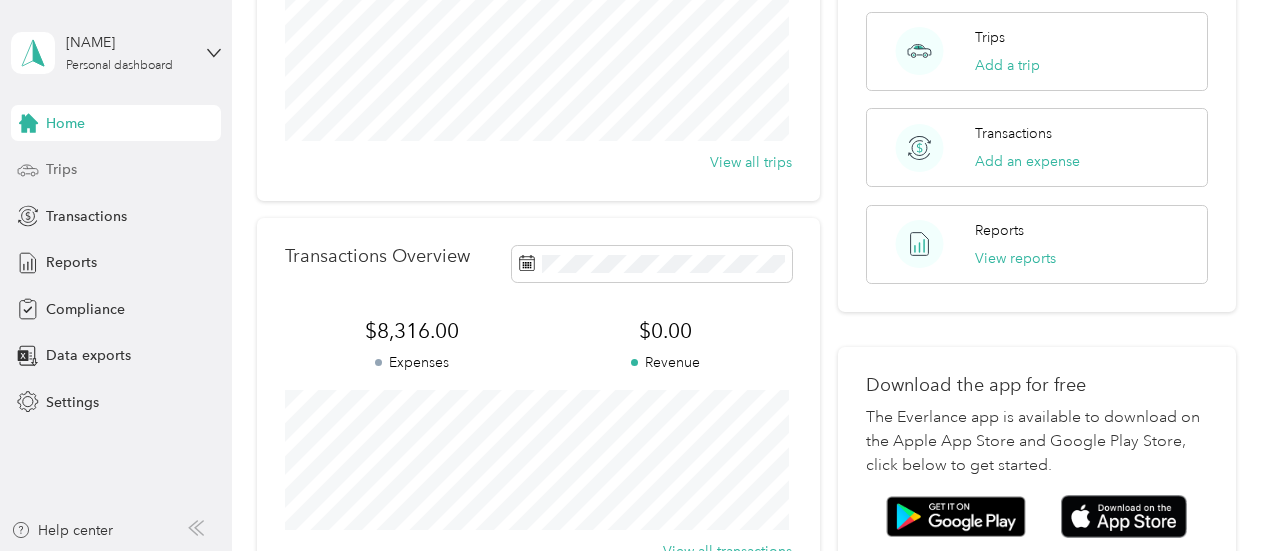 click on "Trips" at bounding box center (61, 169) 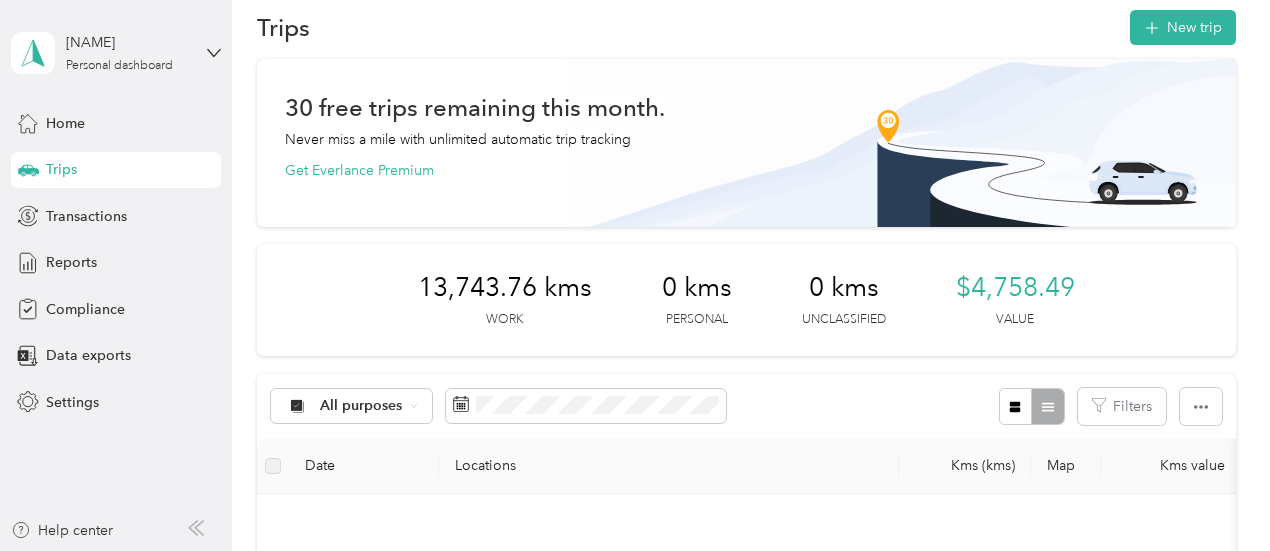 scroll, scrollTop: 0, scrollLeft: 0, axis: both 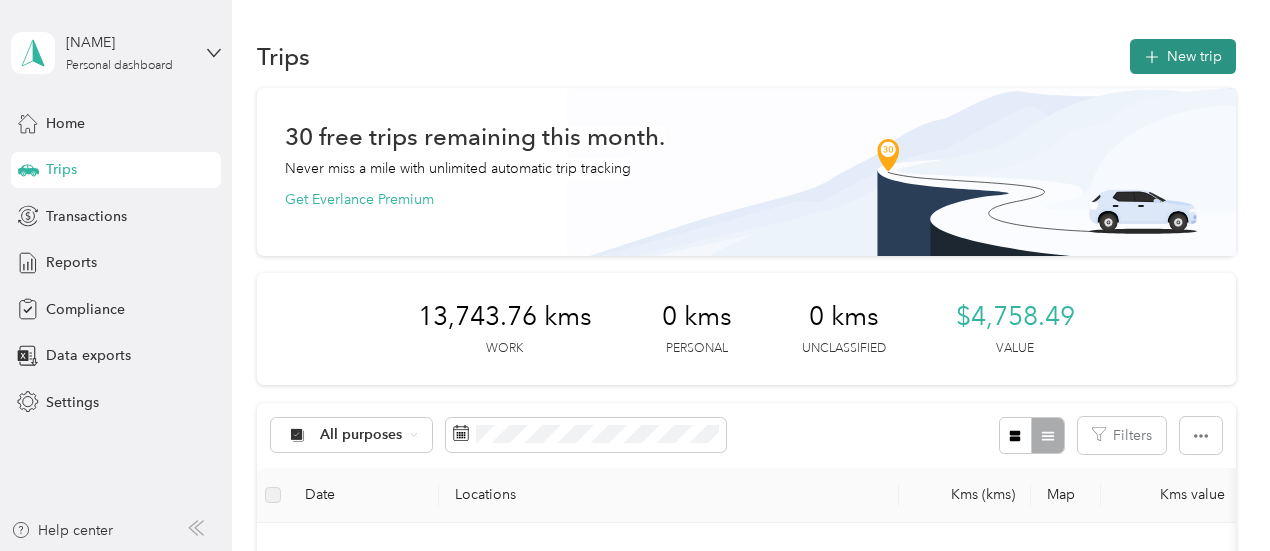 click on "New trip" at bounding box center (1183, 56) 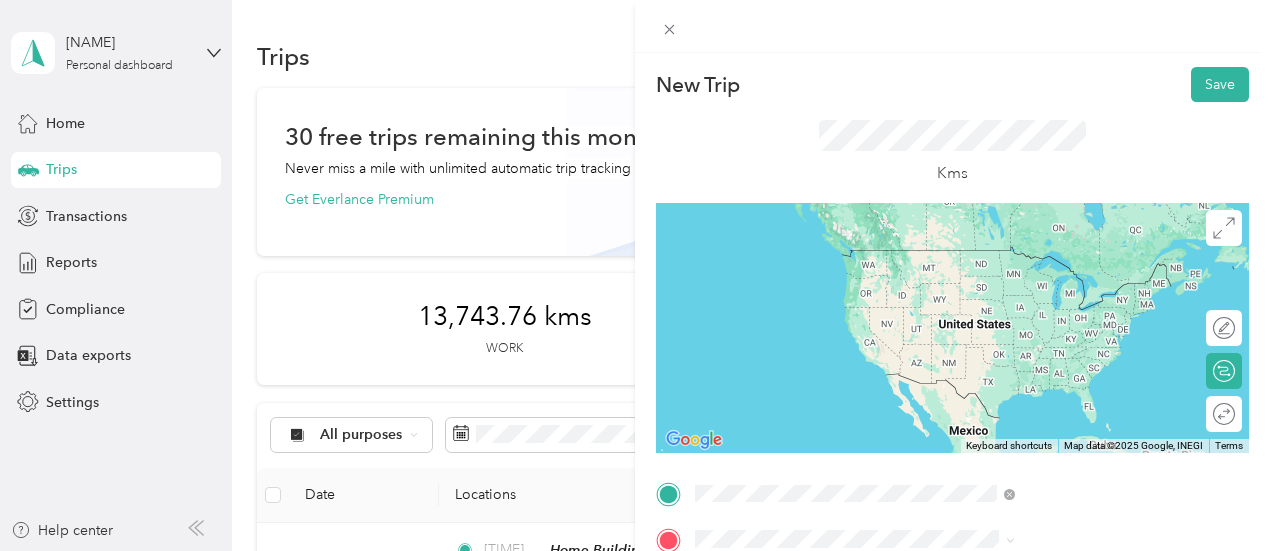 click on "2979 156 Street, Surrey, V3Z 8V8, Surrey, British Columbia, Canada" at bounding box center [1066, 300] 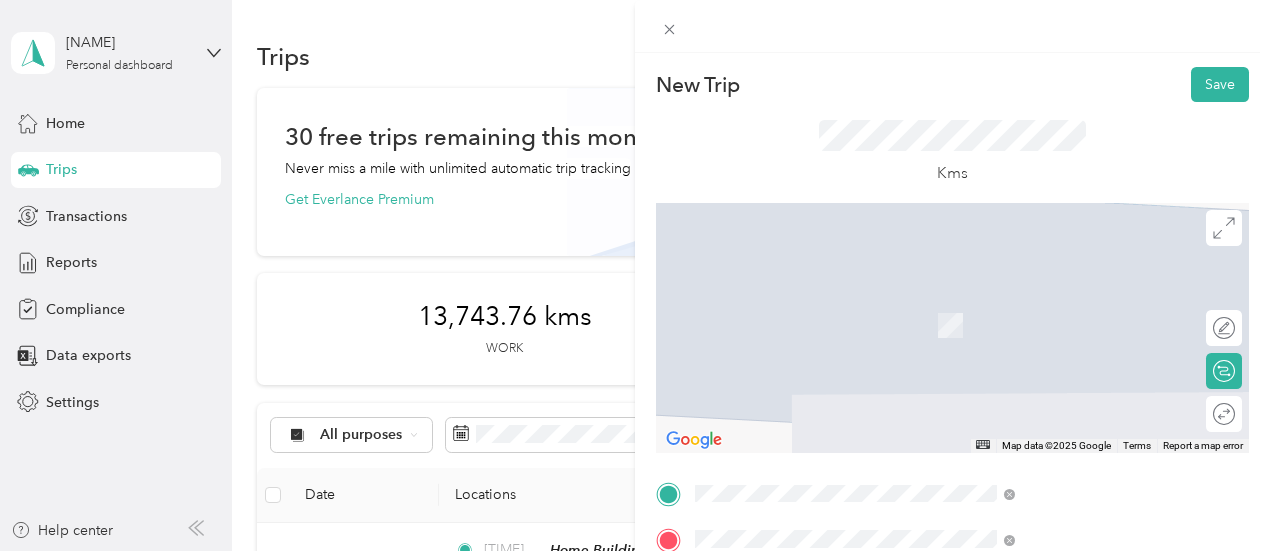 click on "Knight Road, V2R 1B7, Chilliwack, British Columbia, Canada" at bounding box center (1055, 336) 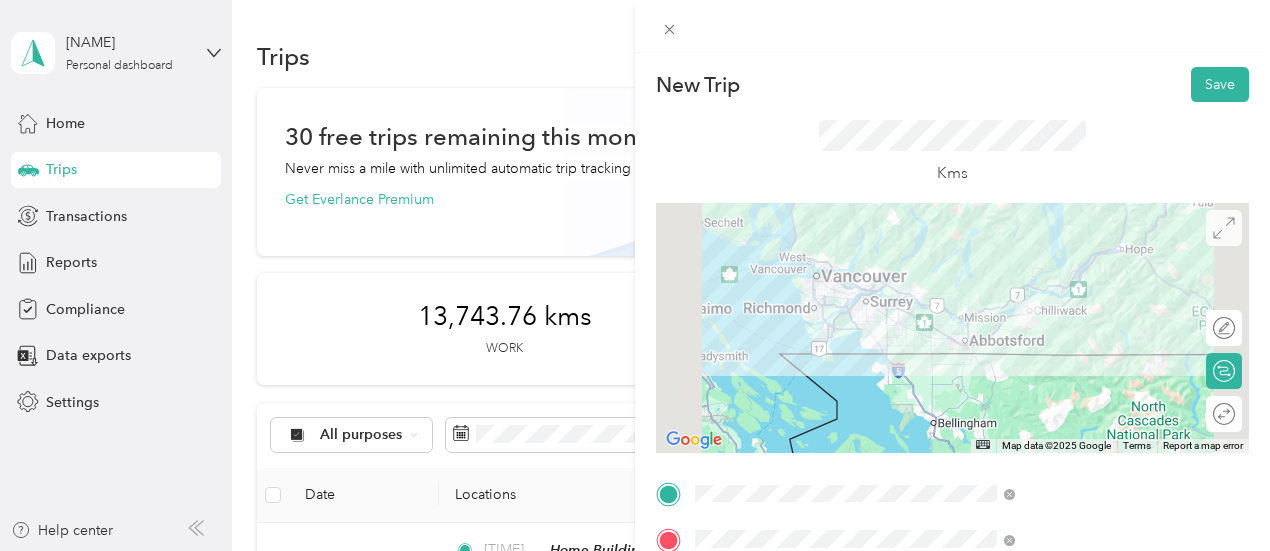 click 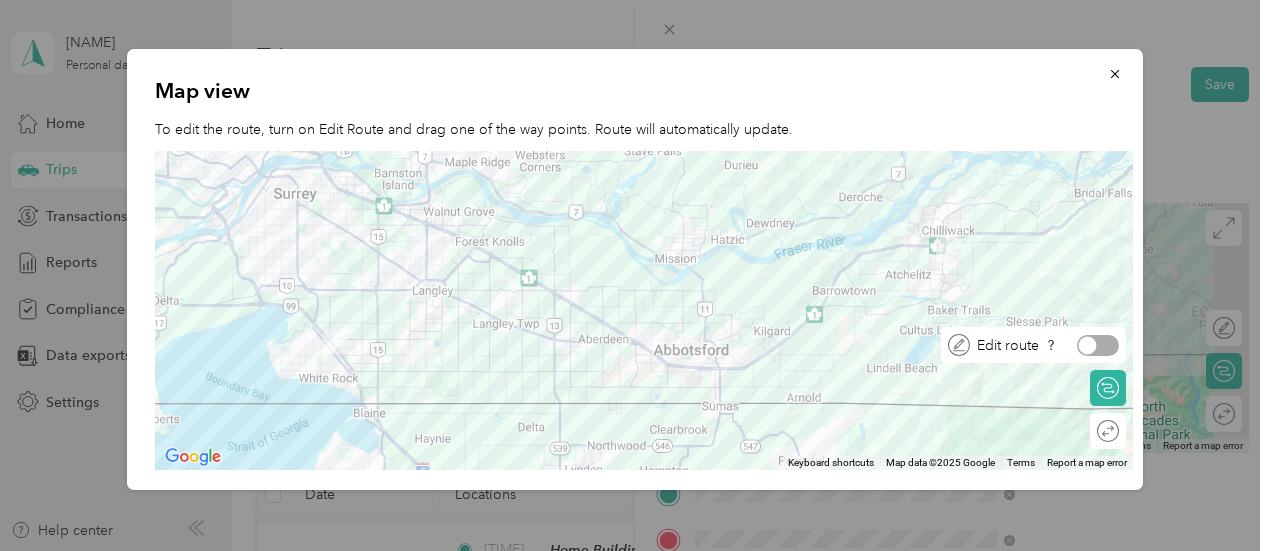 click at bounding box center [1098, 345] 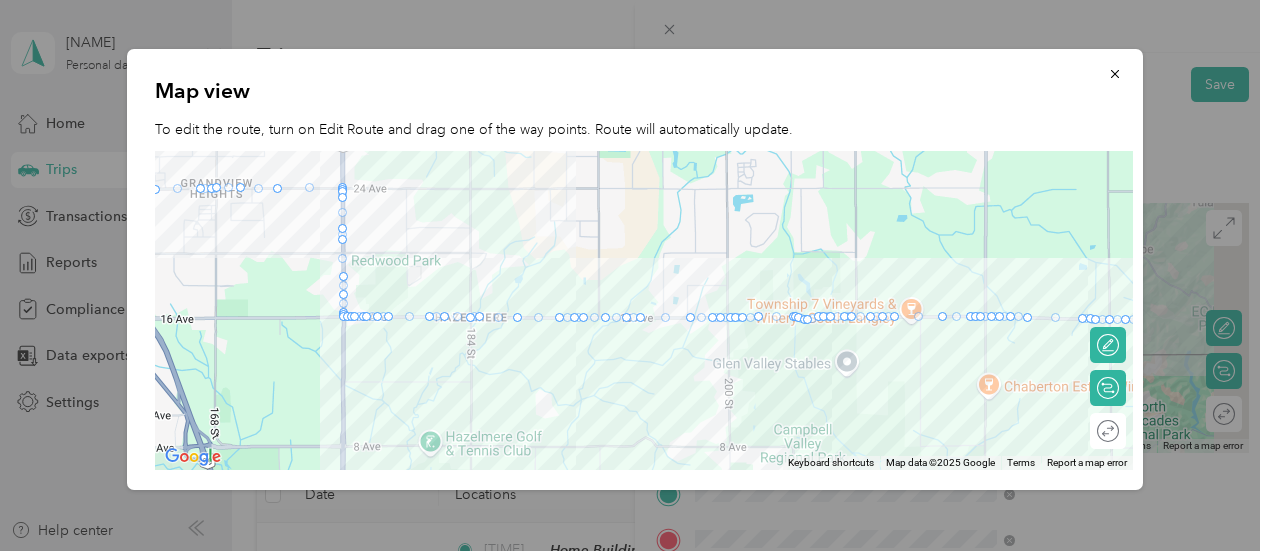 drag, startPoint x: 426, startPoint y: 409, endPoint x: 476, endPoint y: 349, distance: 78.10249 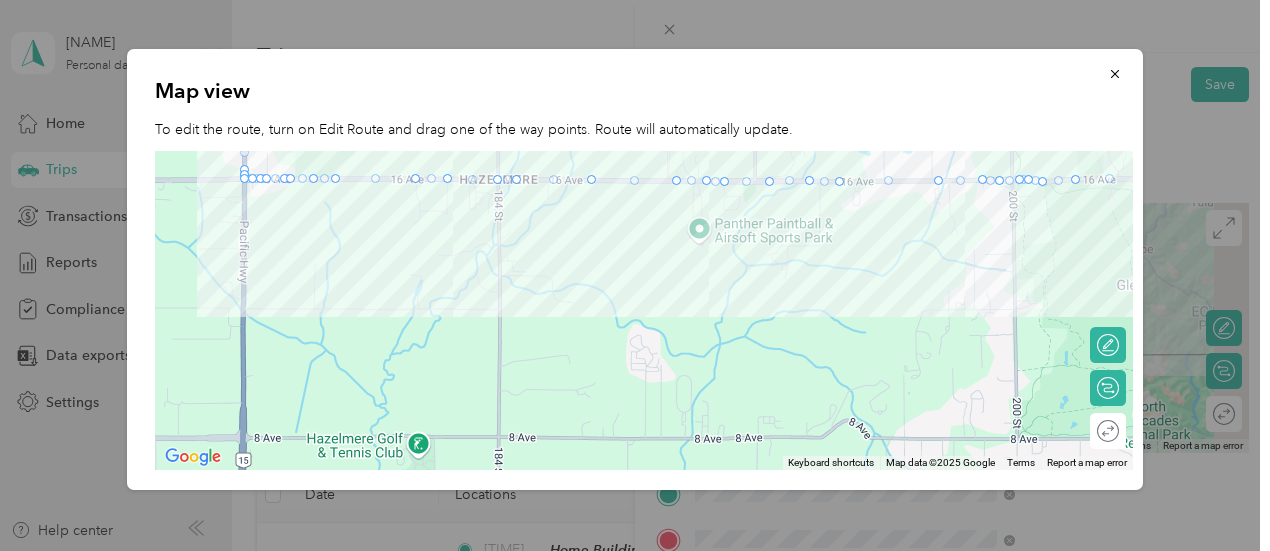 drag, startPoint x: 519, startPoint y: 340, endPoint x: 536, endPoint y: 251, distance: 90.60905 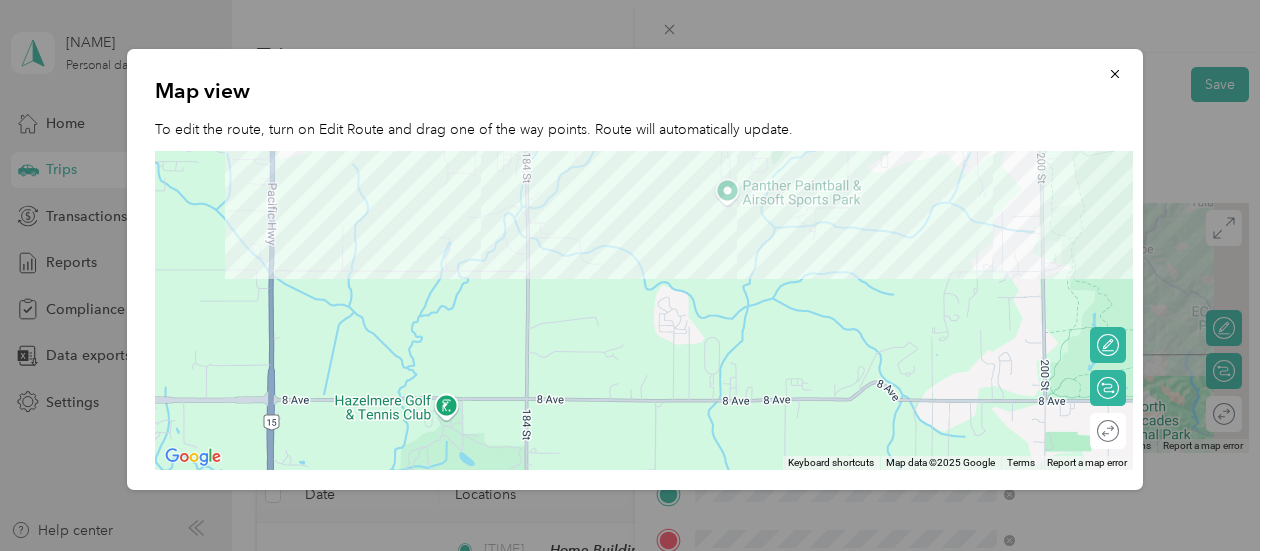drag, startPoint x: 551, startPoint y: 253, endPoint x: 572, endPoint y: 279, distance: 33.42155 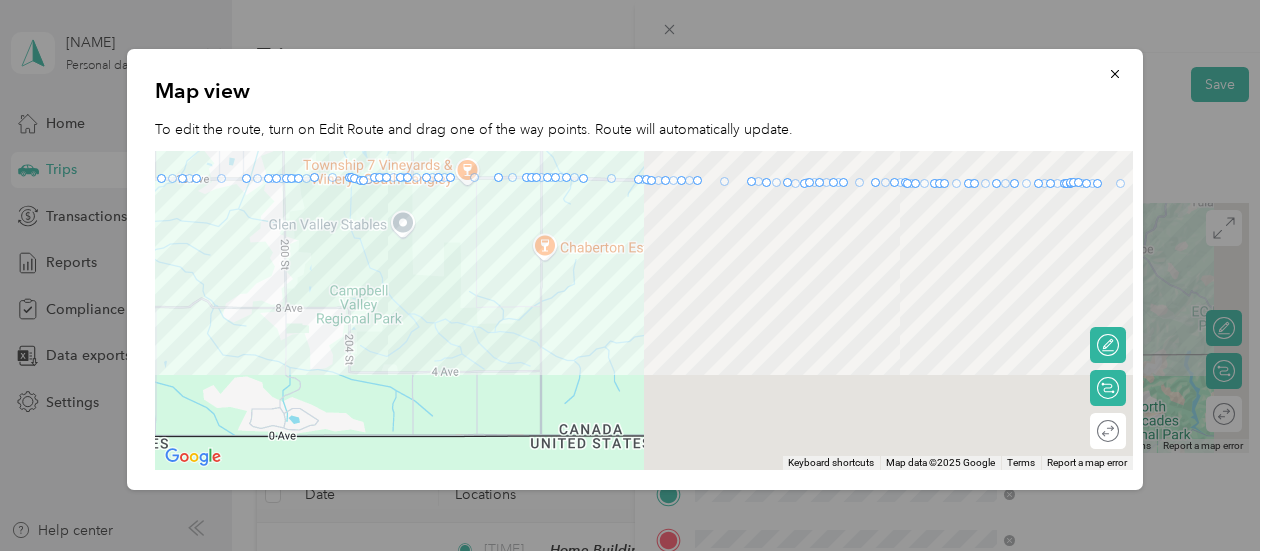 drag, startPoint x: 598, startPoint y: 239, endPoint x: 68, endPoint y: 207, distance: 530.96515 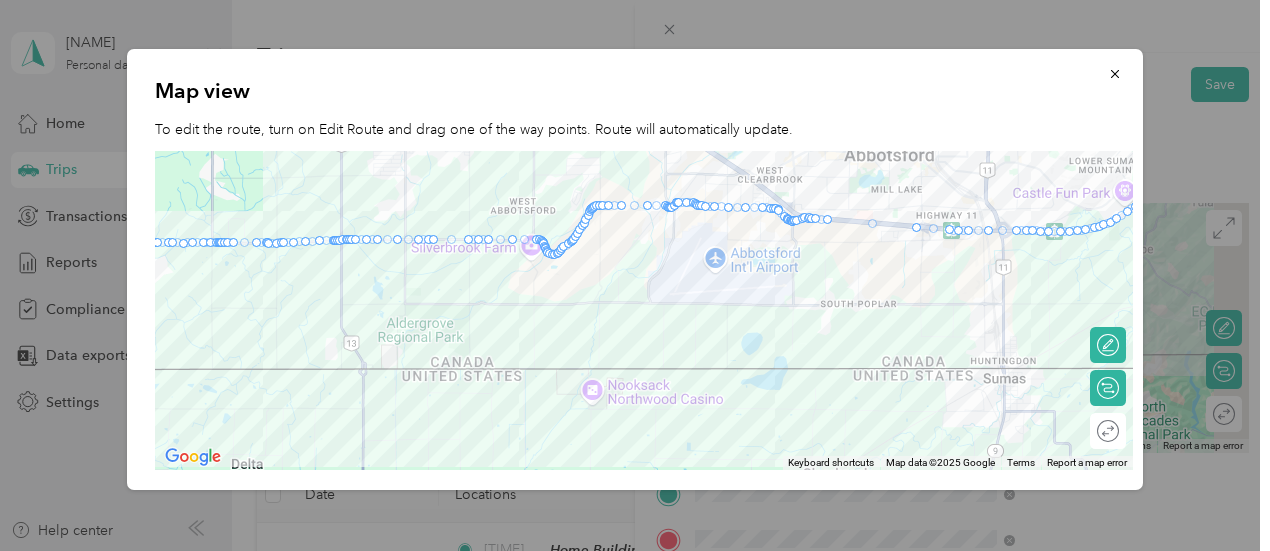 click at bounding box center [644, 311] 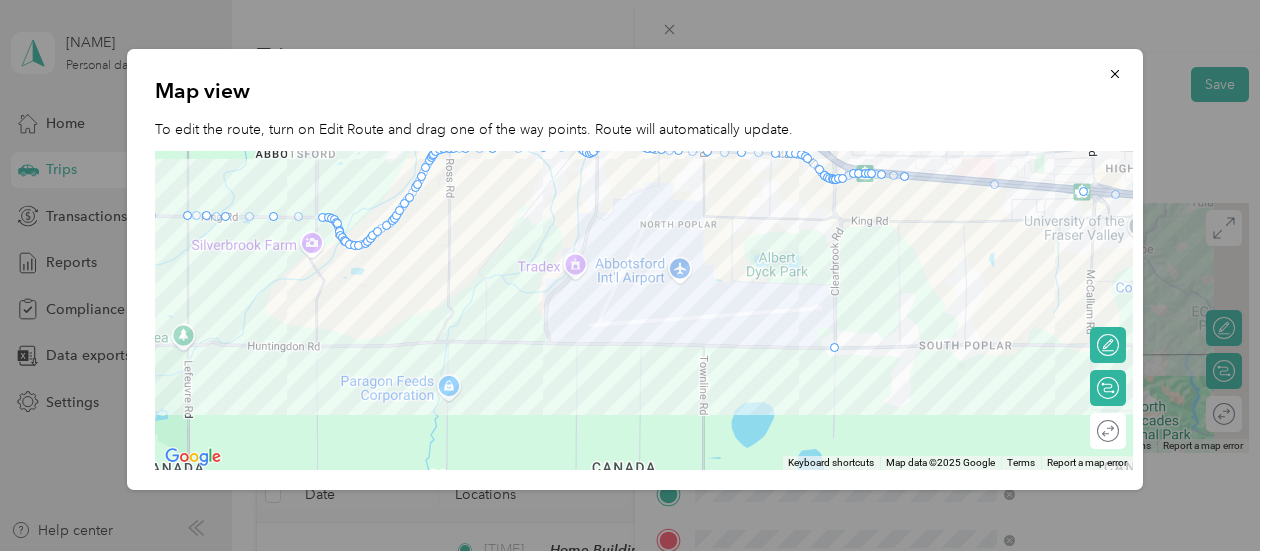 drag, startPoint x: 819, startPoint y: 178, endPoint x: 830, endPoint y: 353, distance: 175.34537 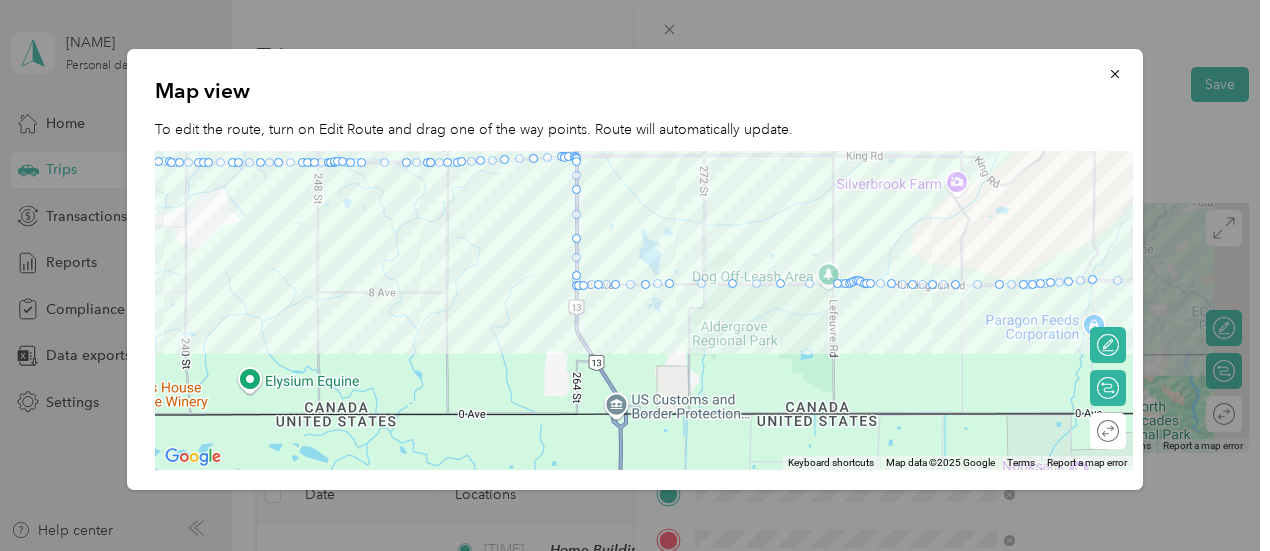 drag, startPoint x: 283, startPoint y: 400, endPoint x: 930, endPoint y: 339, distance: 649.8692 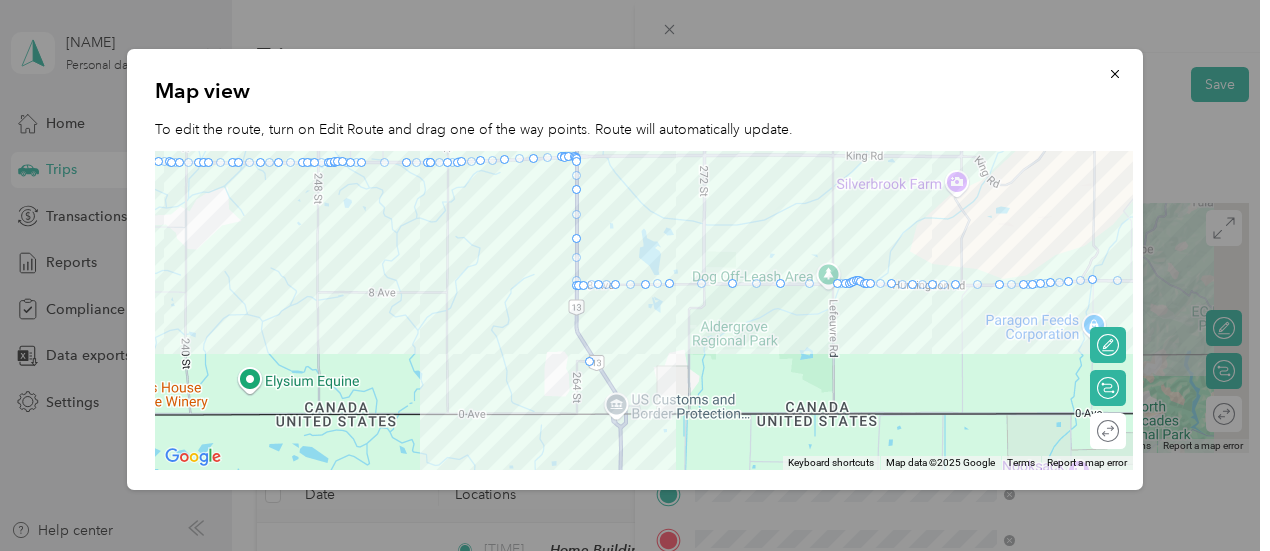 drag, startPoint x: 573, startPoint y: 277, endPoint x: 586, endPoint y: 367, distance: 90.934044 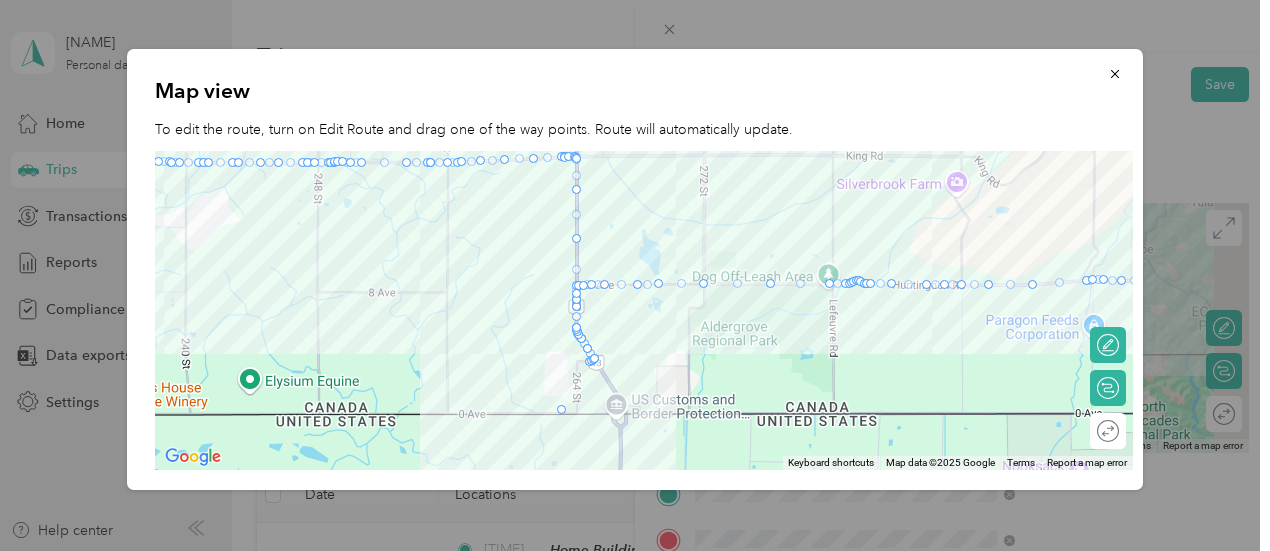 drag, startPoint x: 574, startPoint y: 161, endPoint x: 559, endPoint y: 412, distance: 251.44781 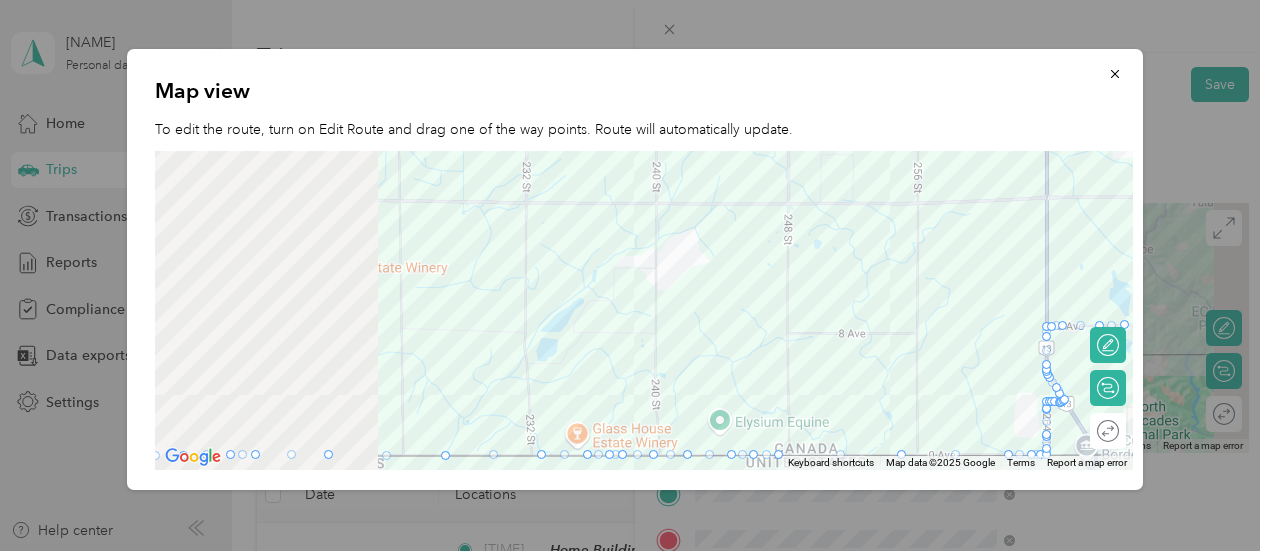 drag, startPoint x: 439, startPoint y: 326, endPoint x: 941, endPoint y: 369, distance: 503.83826 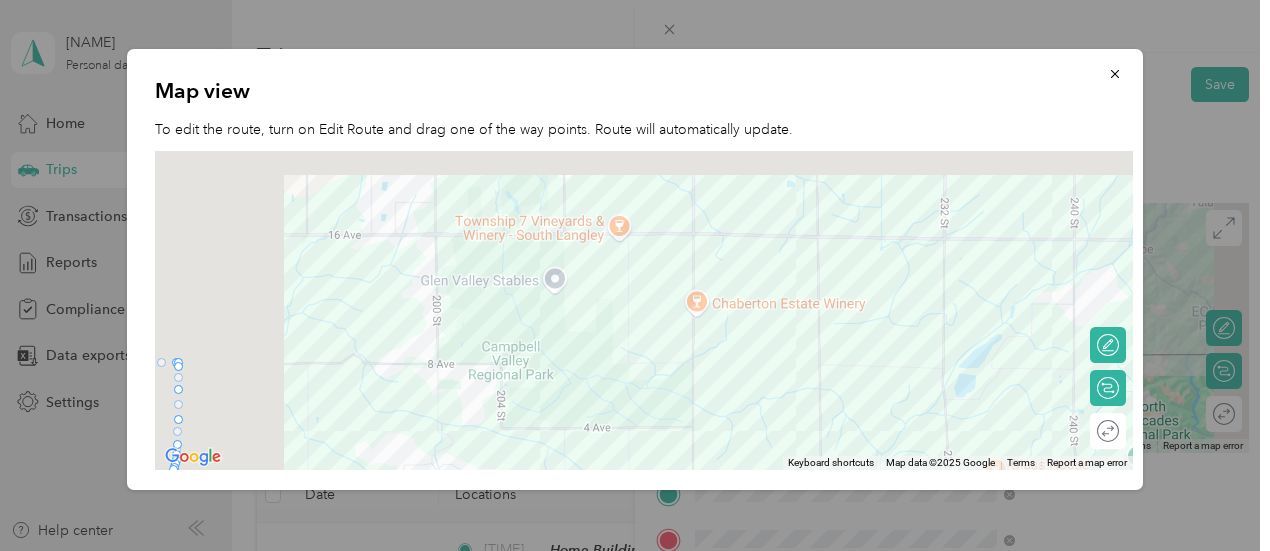 drag, startPoint x: 826, startPoint y: 378, endPoint x: 1125, endPoint y: 404, distance: 300.1283 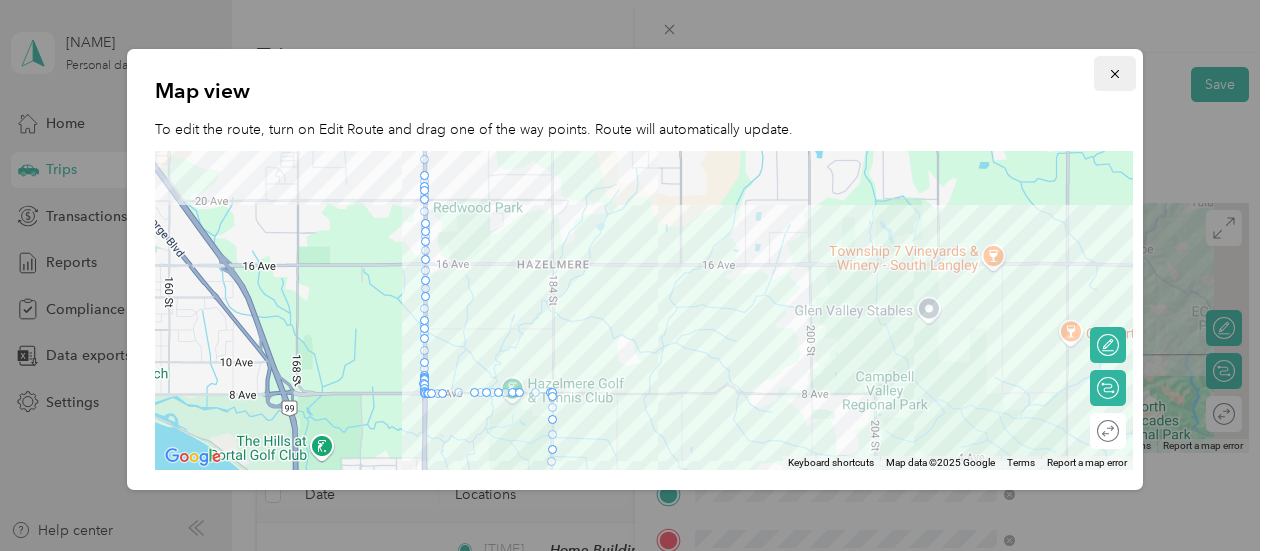 click 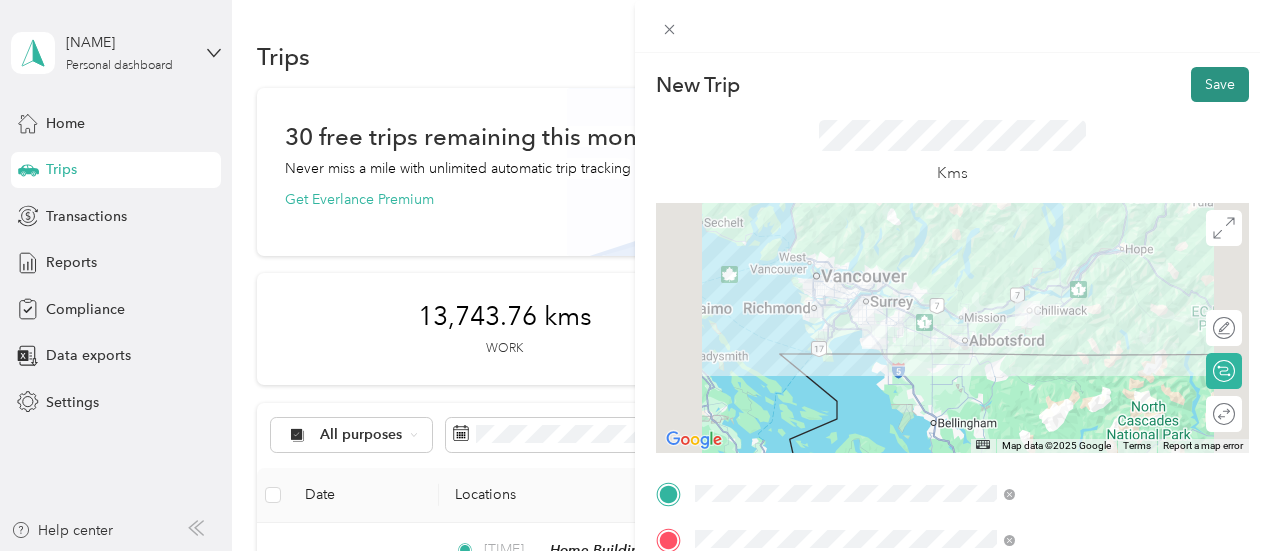 click on "Save" at bounding box center (1220, 84) 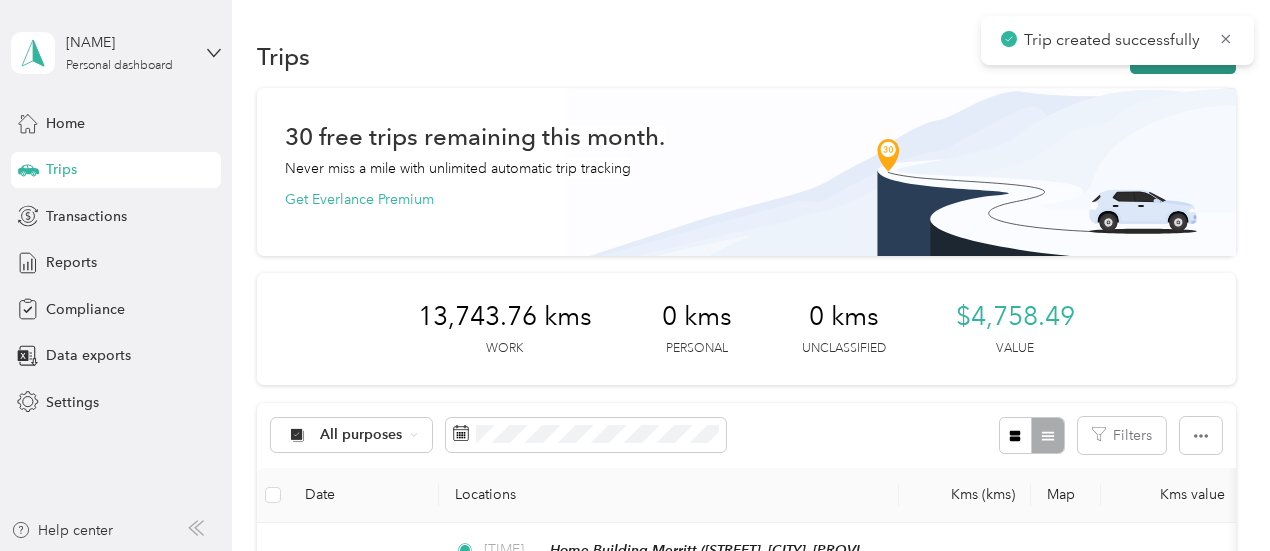 click on "New trip" at bounding box center [1183, 56] 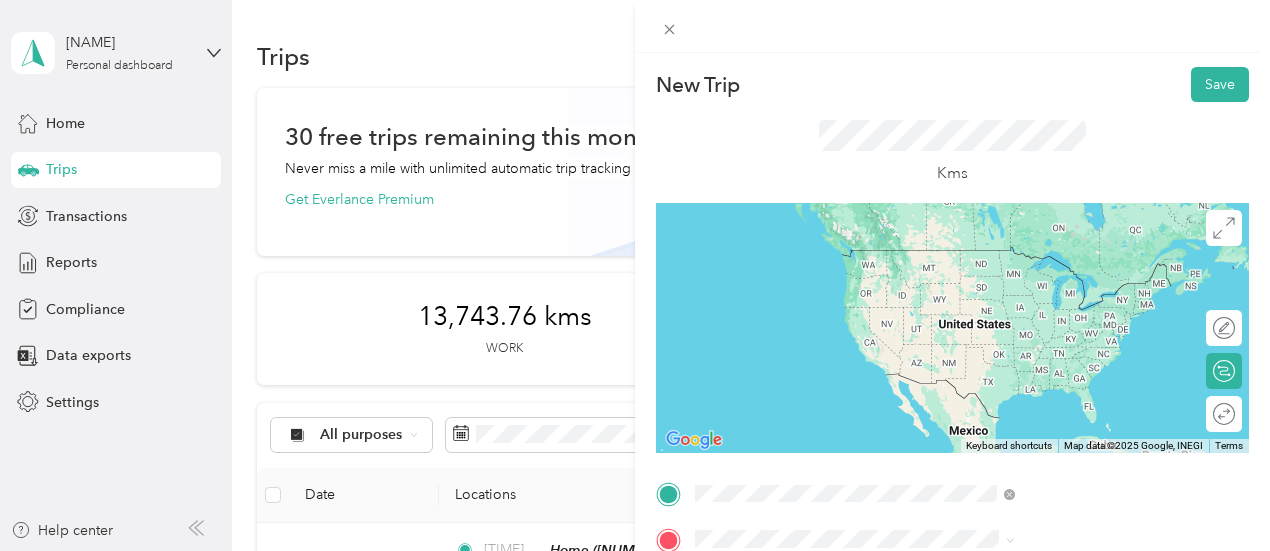 click on "Knight Road, V2R 1B7, Chilliwack, British Columbia, Canada" at bounding box center (1055, 290) 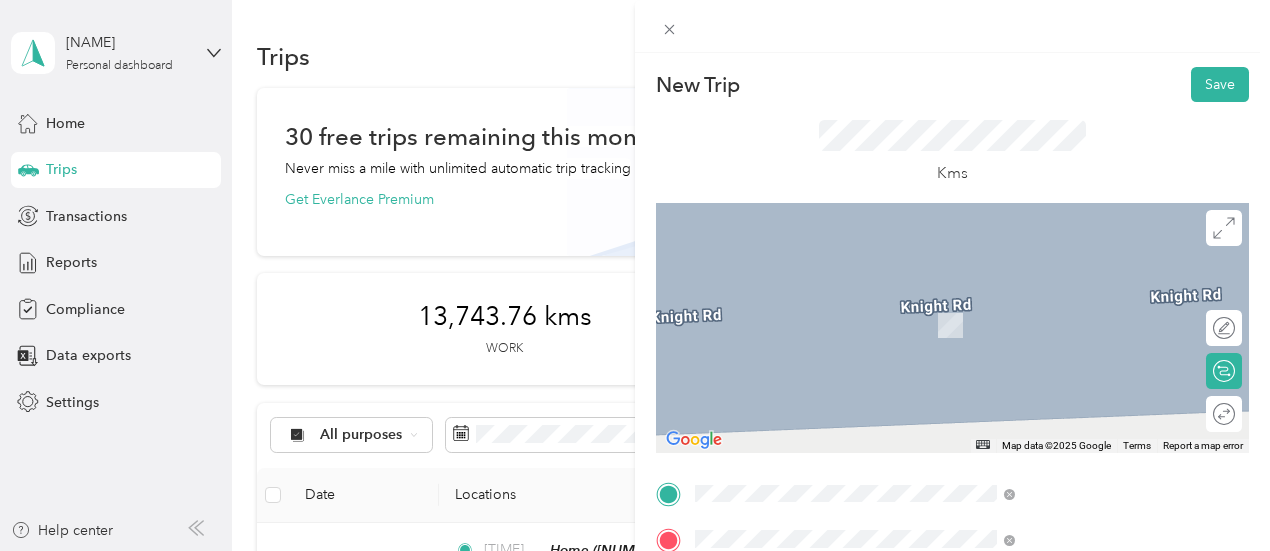 click on "33050 South Fraser Way, V2S 2A8, Abbotsford, British Columbia, Canada" at bounding box center (1067, 336) 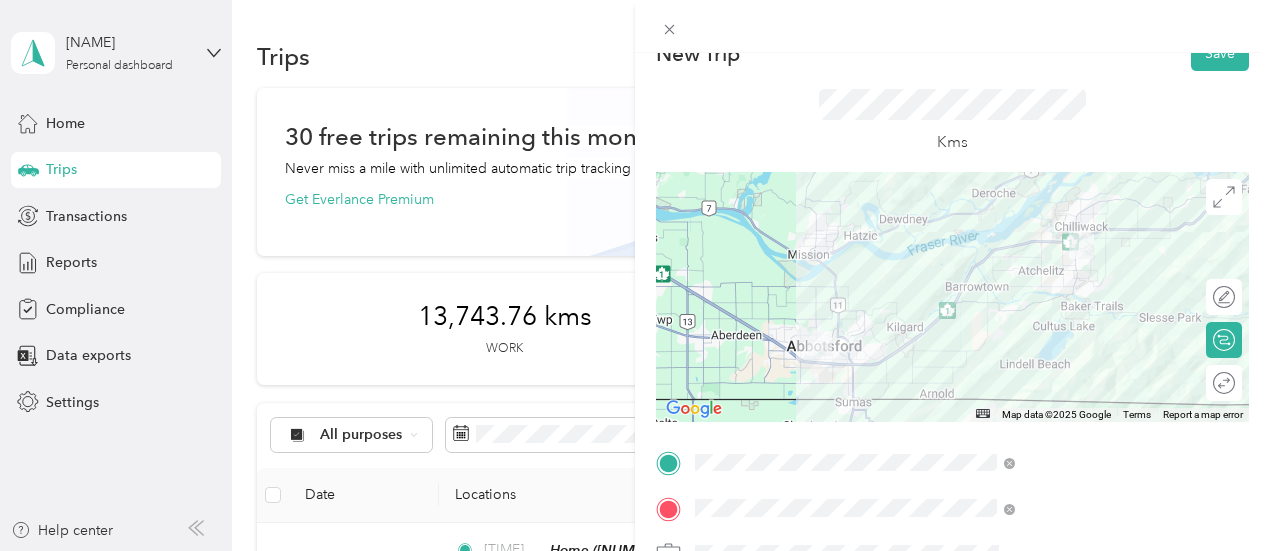 scroll, scrollTop: 0, scrollLeft: 0, axis: both 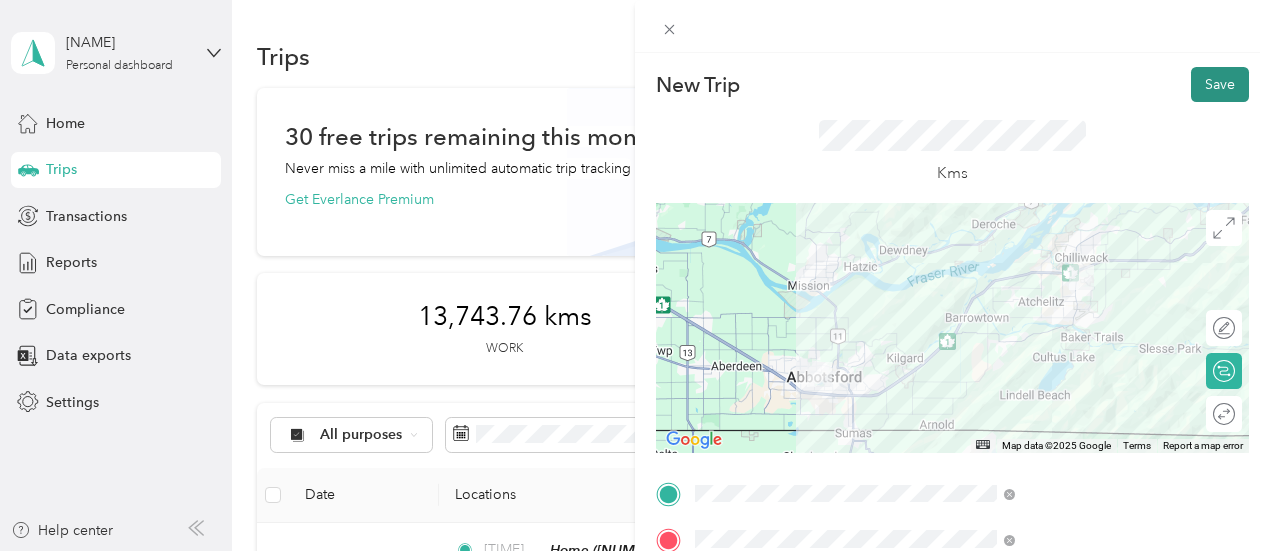 click on "Save" at bounding box center (1220, 84) 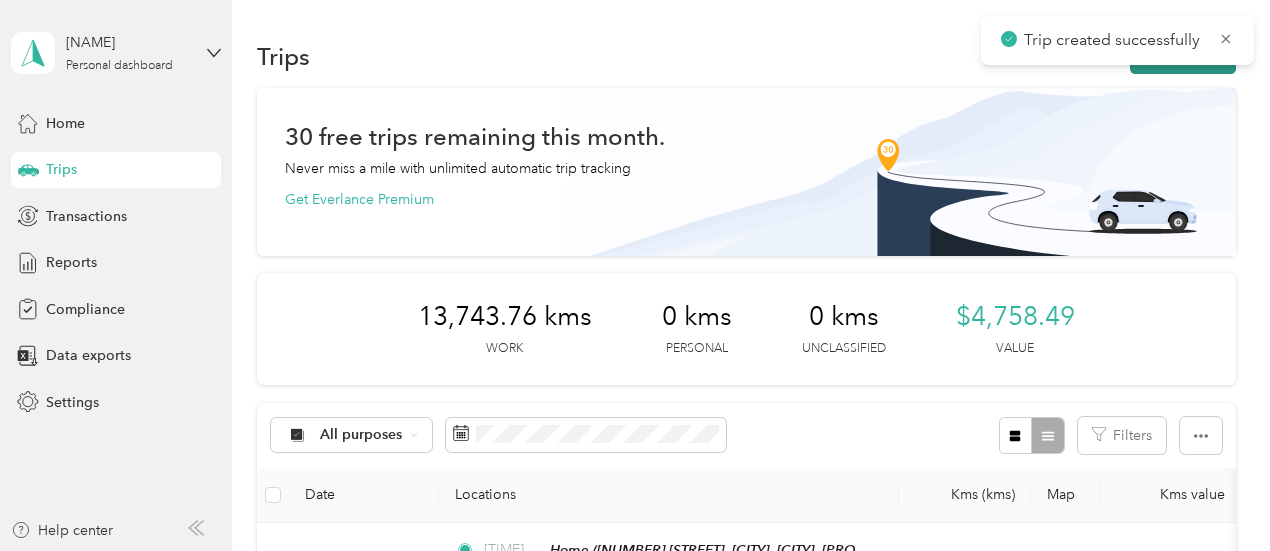 click on "New trip" at bounding box center [1183, 56] 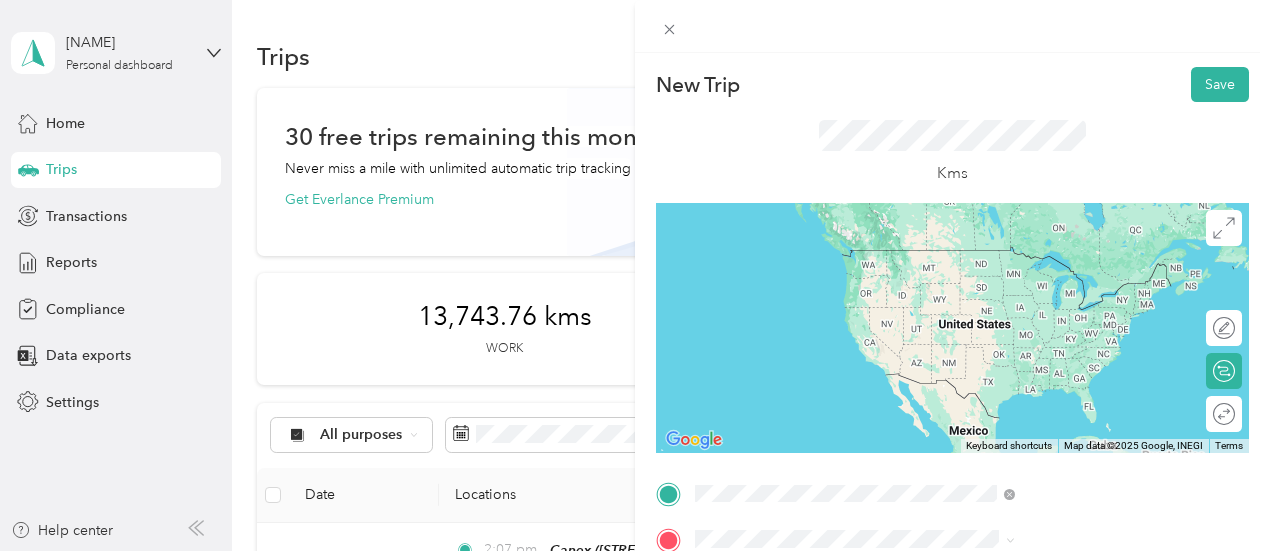 click on "33050 South Fraser Way, V2S 2A8, Abbotsford, British Columbia, Canada" at bounding box center (1067, 290) 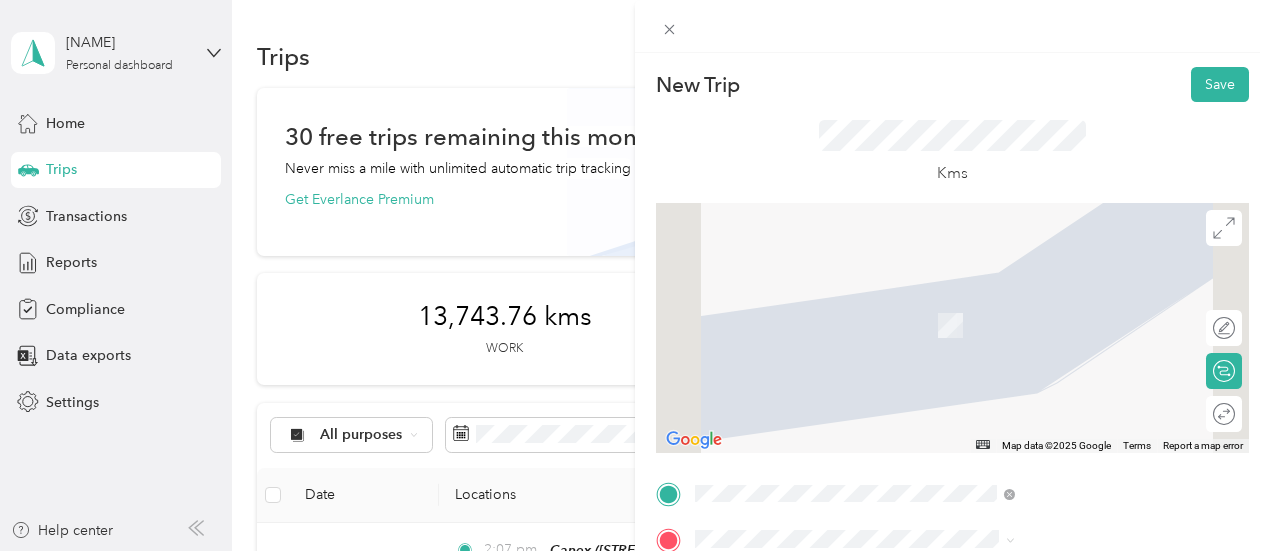 click on "Home 2979 156 Street, Surrey, V3Z 8V8, Surrey, British Columbia, Canada" at bounding box center (1081, 334) 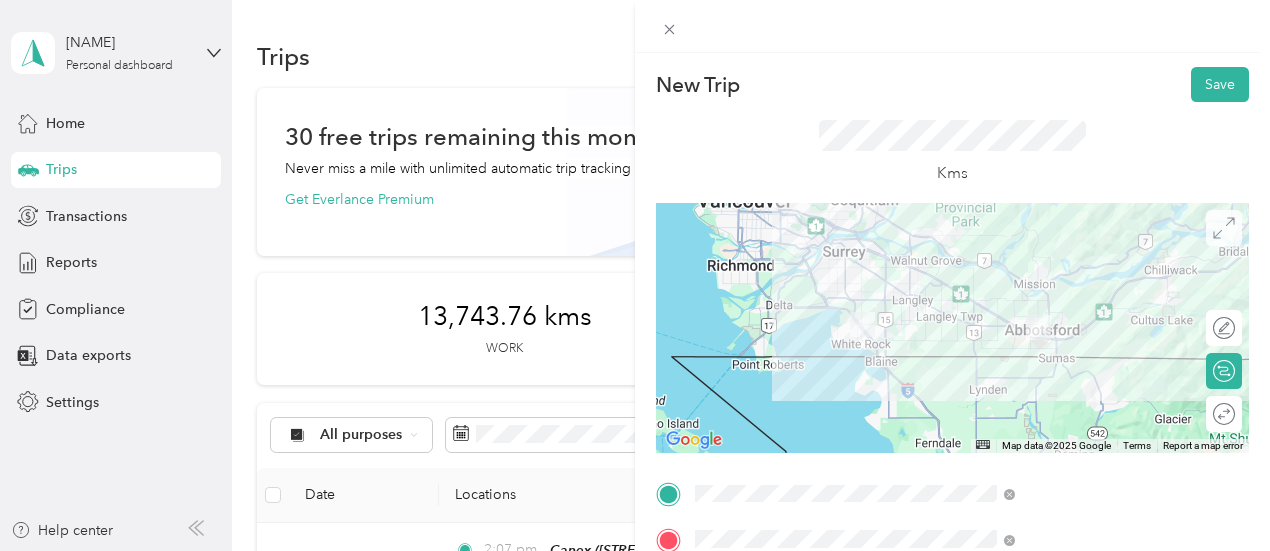 click 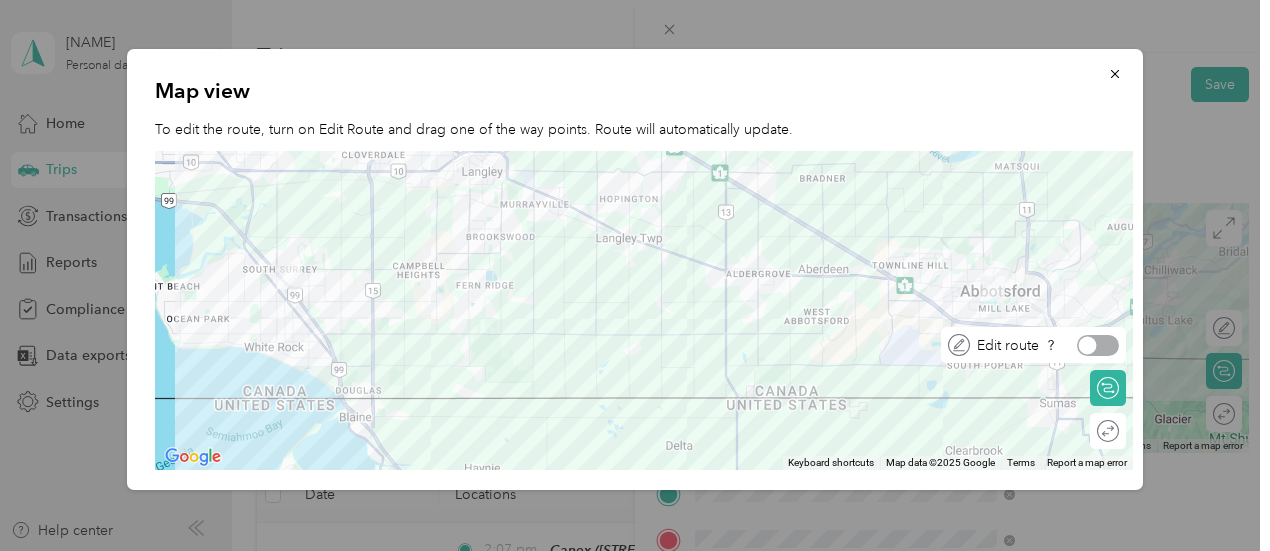 click at bounding box center (1098, 345) 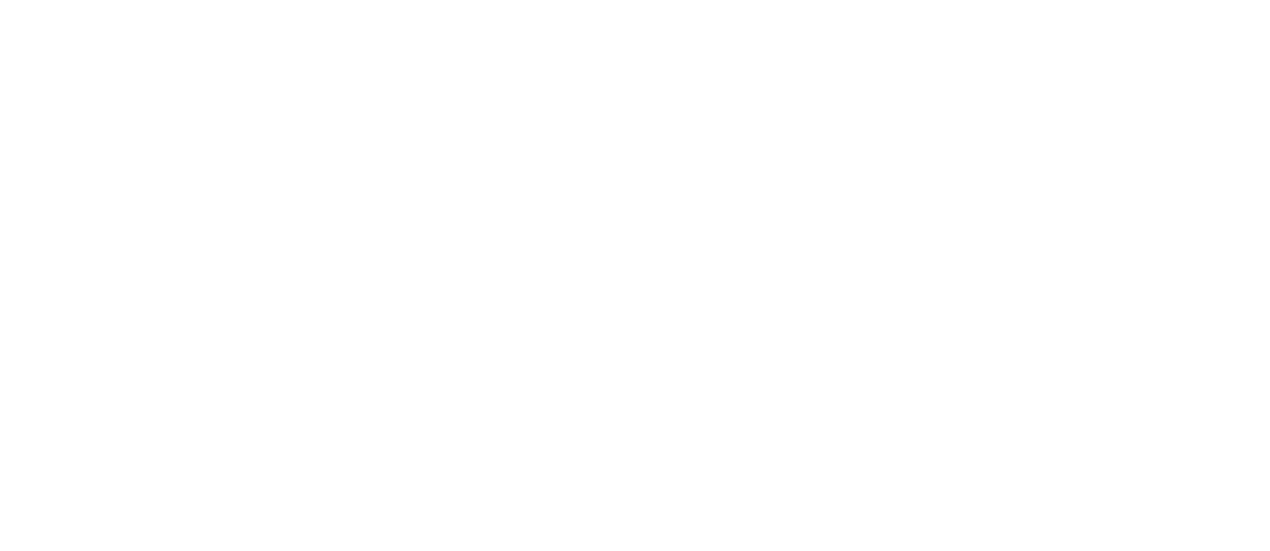 scroll, scrollTop: 0, scrollLeft: 0, axis: both 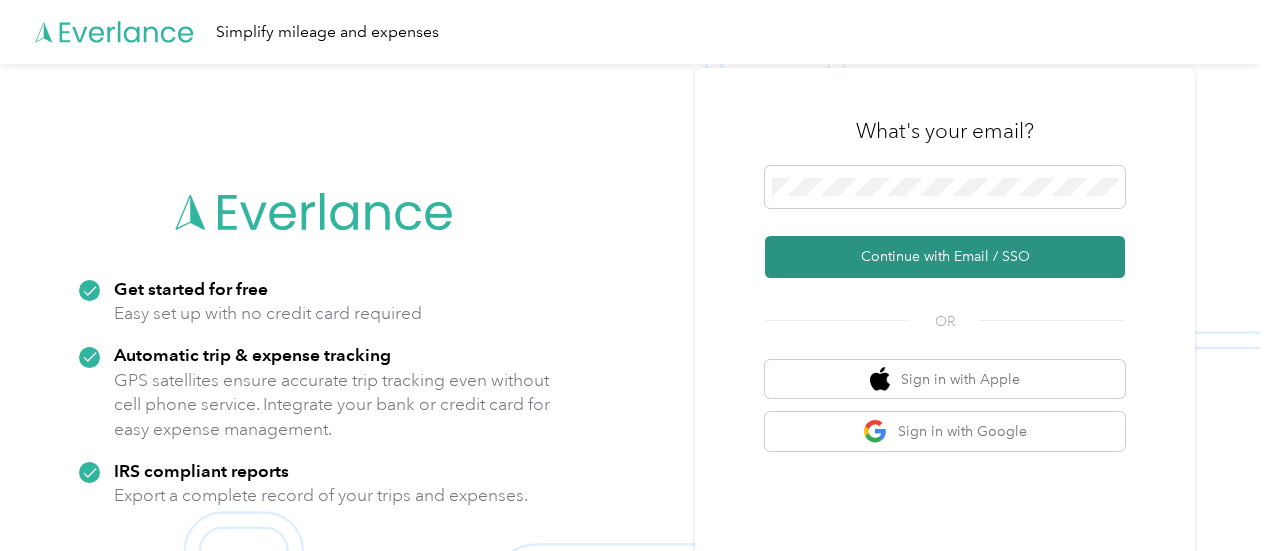 click on "Continue with Email / SSO" at bounding box center [945, 257] 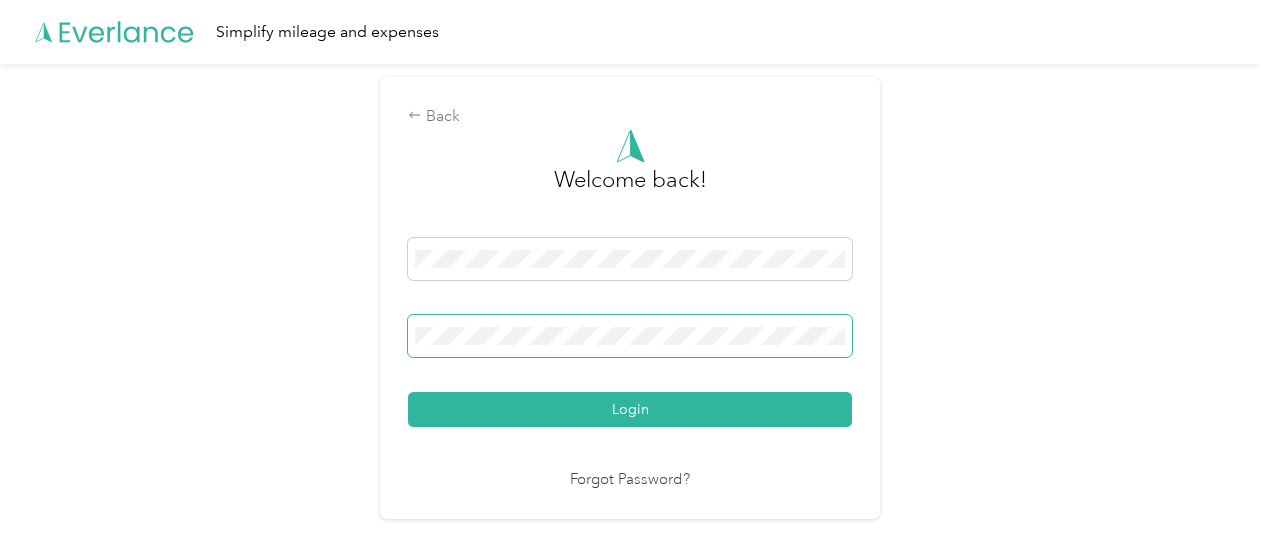 click on "Login" at bounding box center (630, 409) 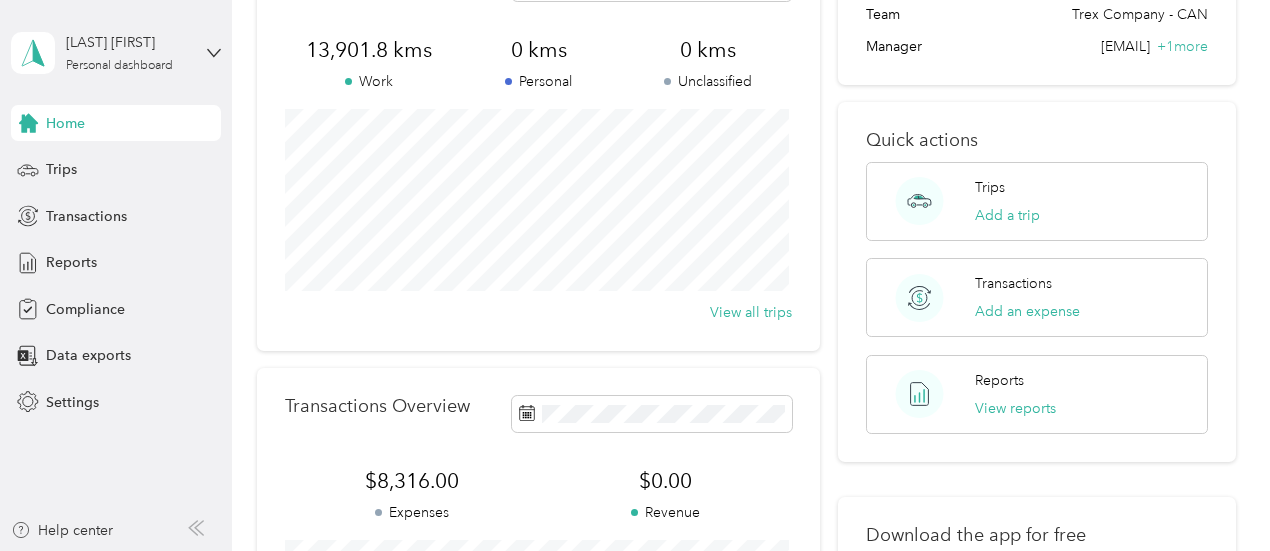 scroll, scrollTop: 0, scrollLeft: 0, axis: both 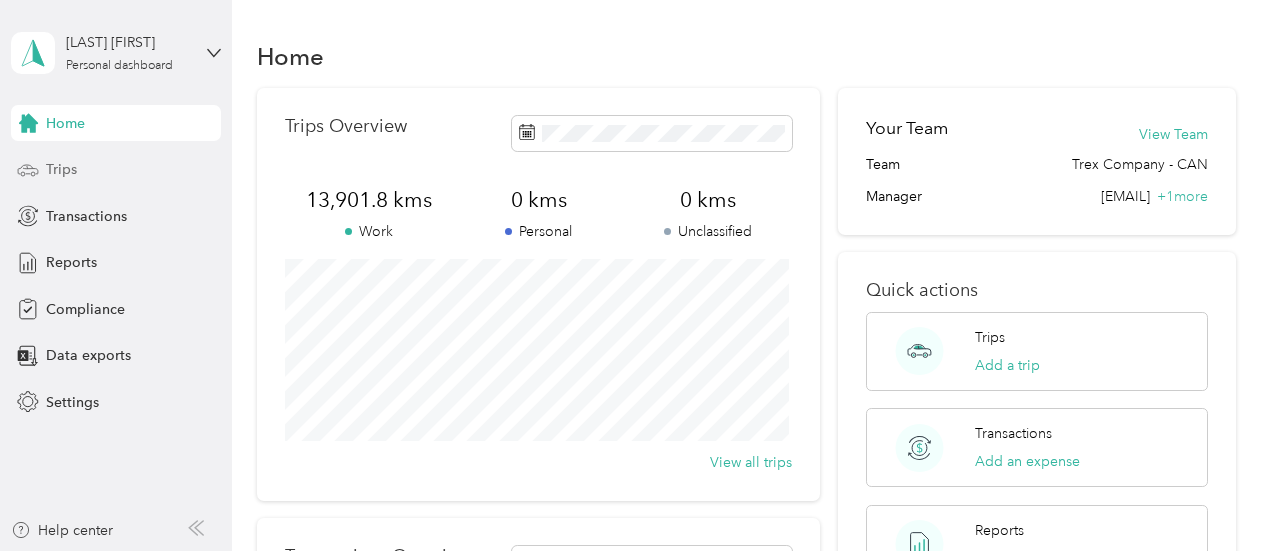click on "Trips" at bounding box center (116, 170) 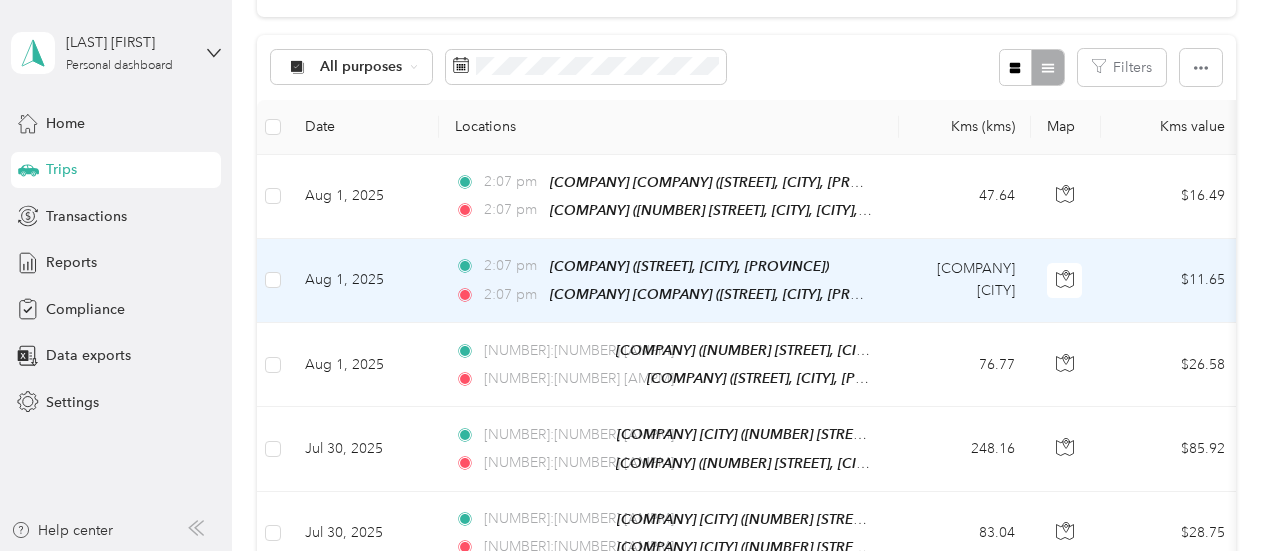 scroll, scrollTop: 400, scrollLeft: 0, axis: vertical 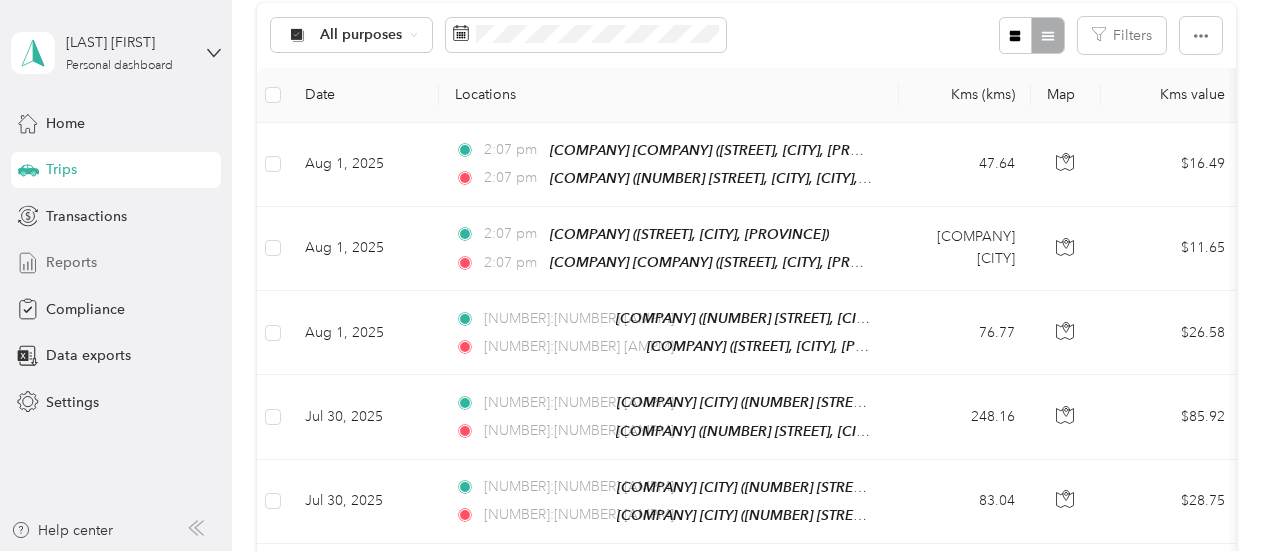 click on "Reports" at bounding box center (71, 262) 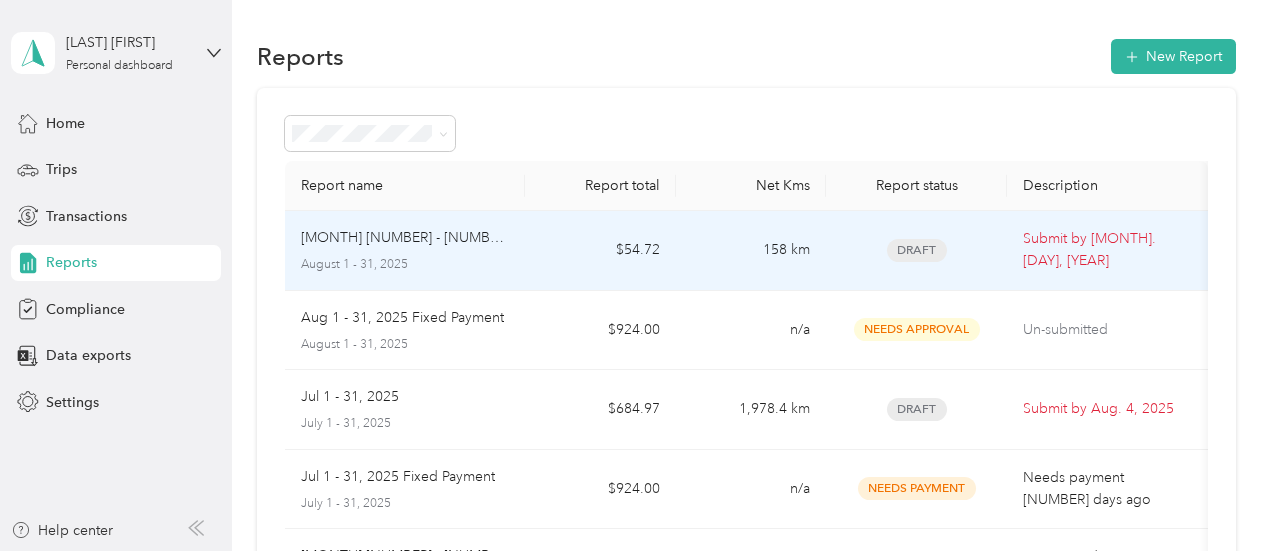 scroll, scrollTop: 100, scrollLeft: 0, axis: vertical 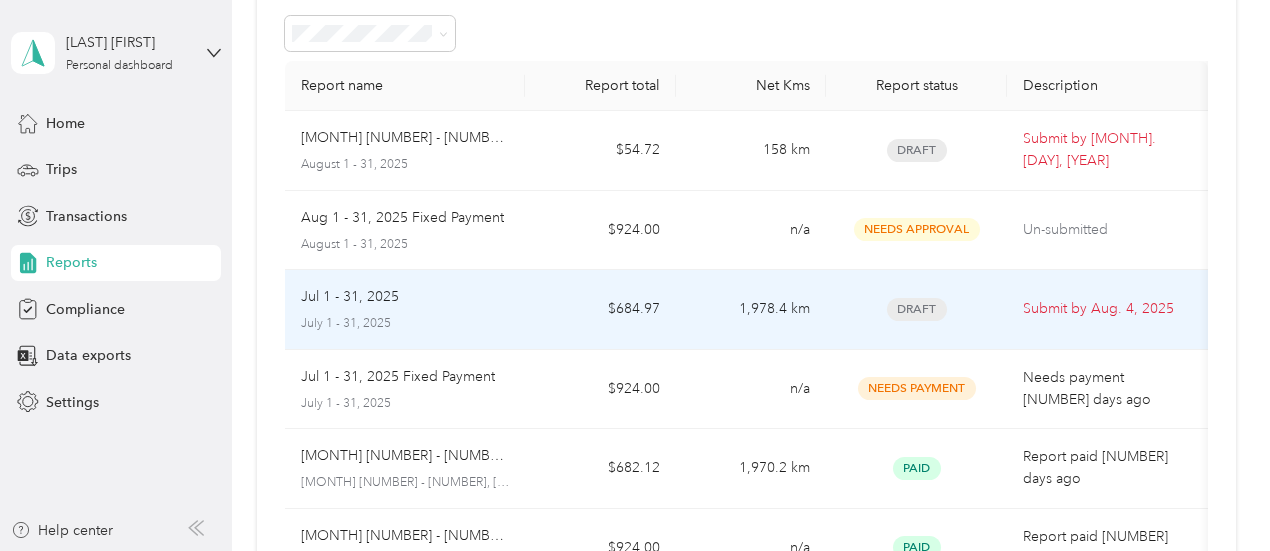 click on "Jul 1 - 31, 2025" at bounding box center [350, 297] 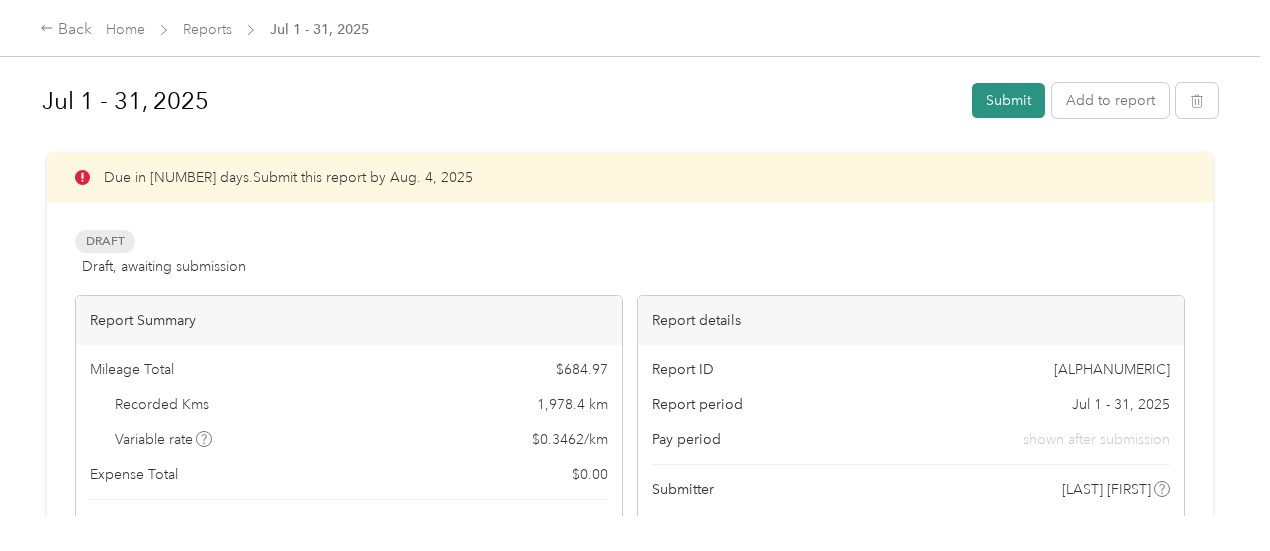 click on "Submit" at bounding box center (1008, 100) 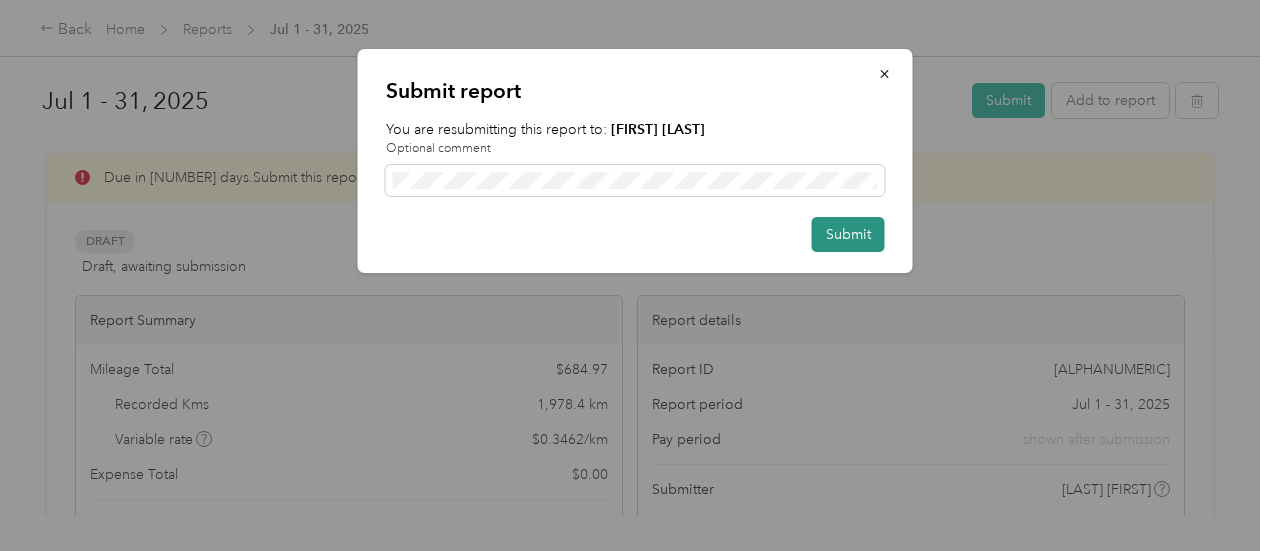 click on "Submit" at bounding box center (848, 234) 